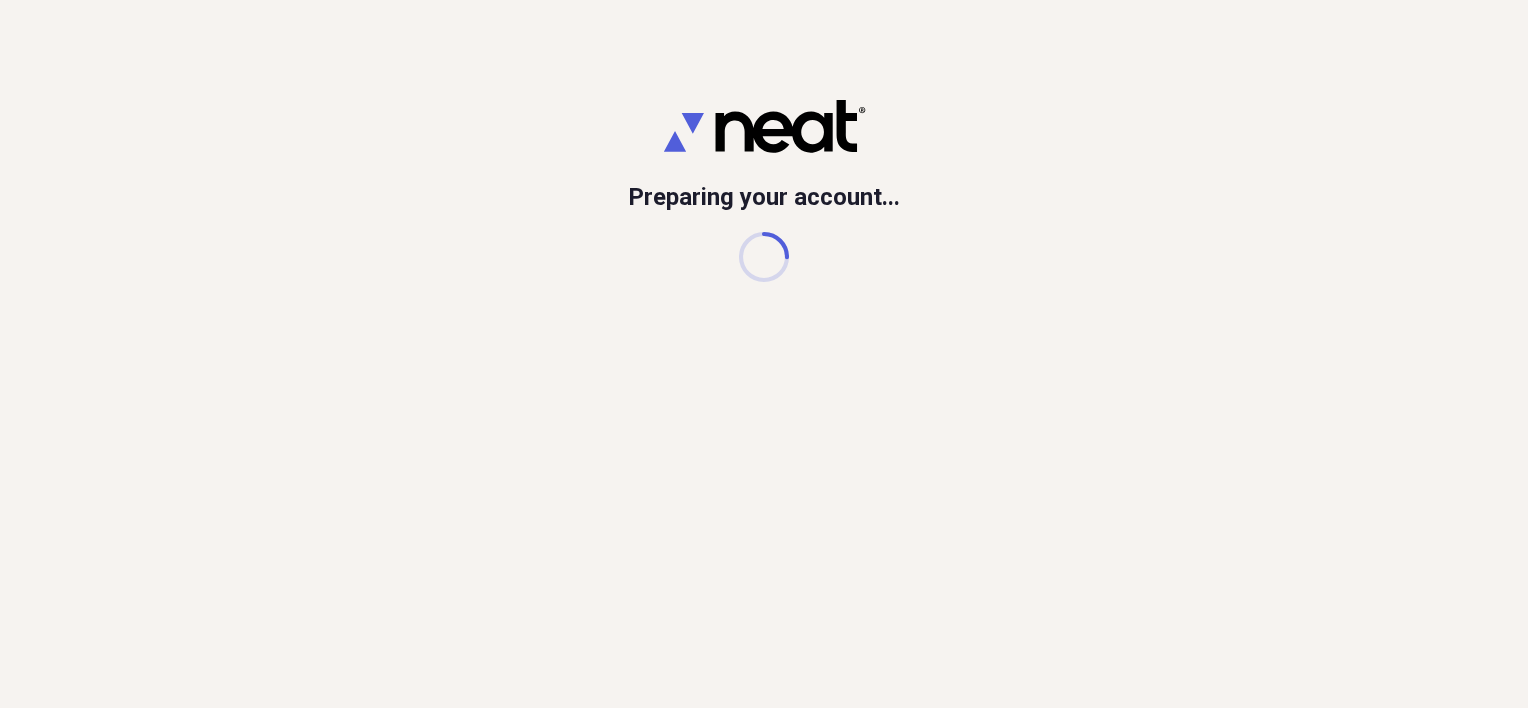 scroll, scrollTop: 0, scrollLeft: 0, axis: both 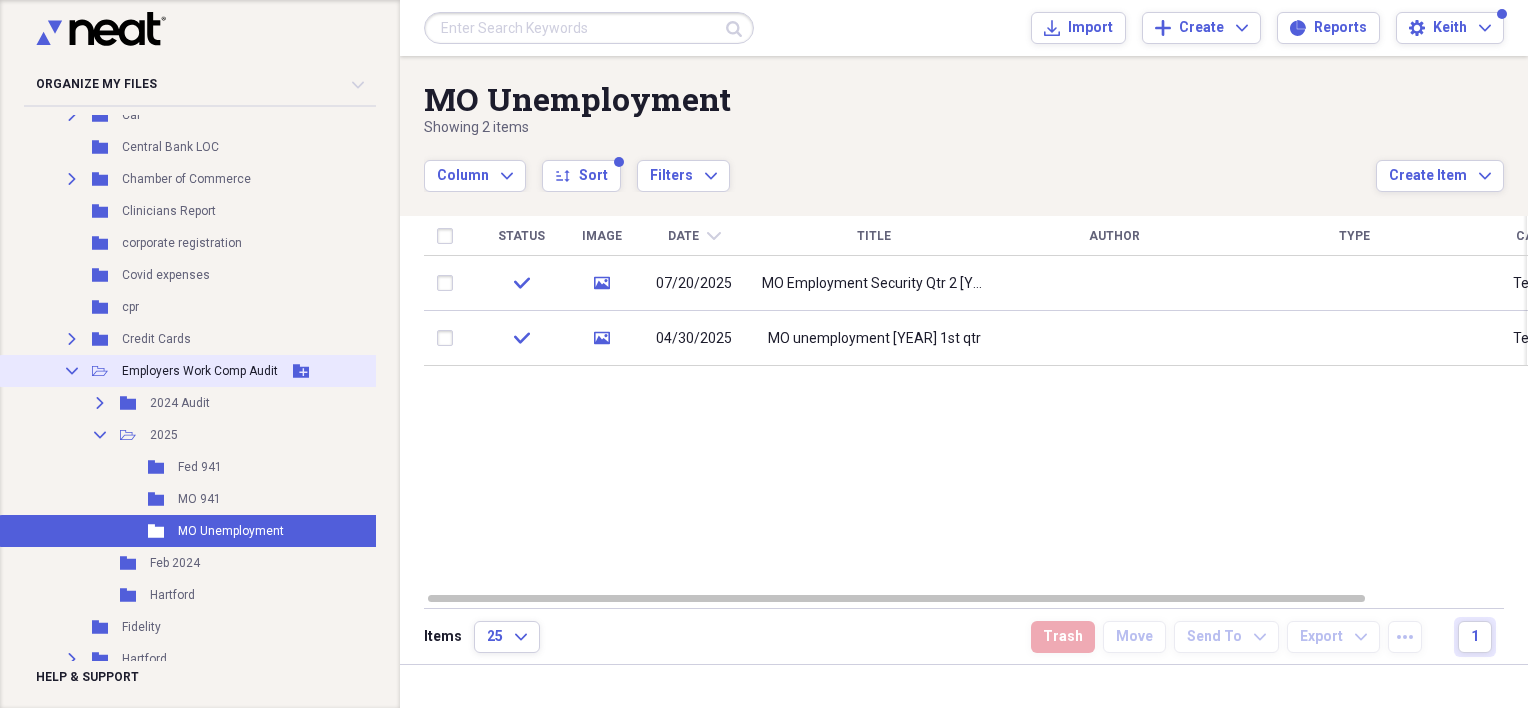 click 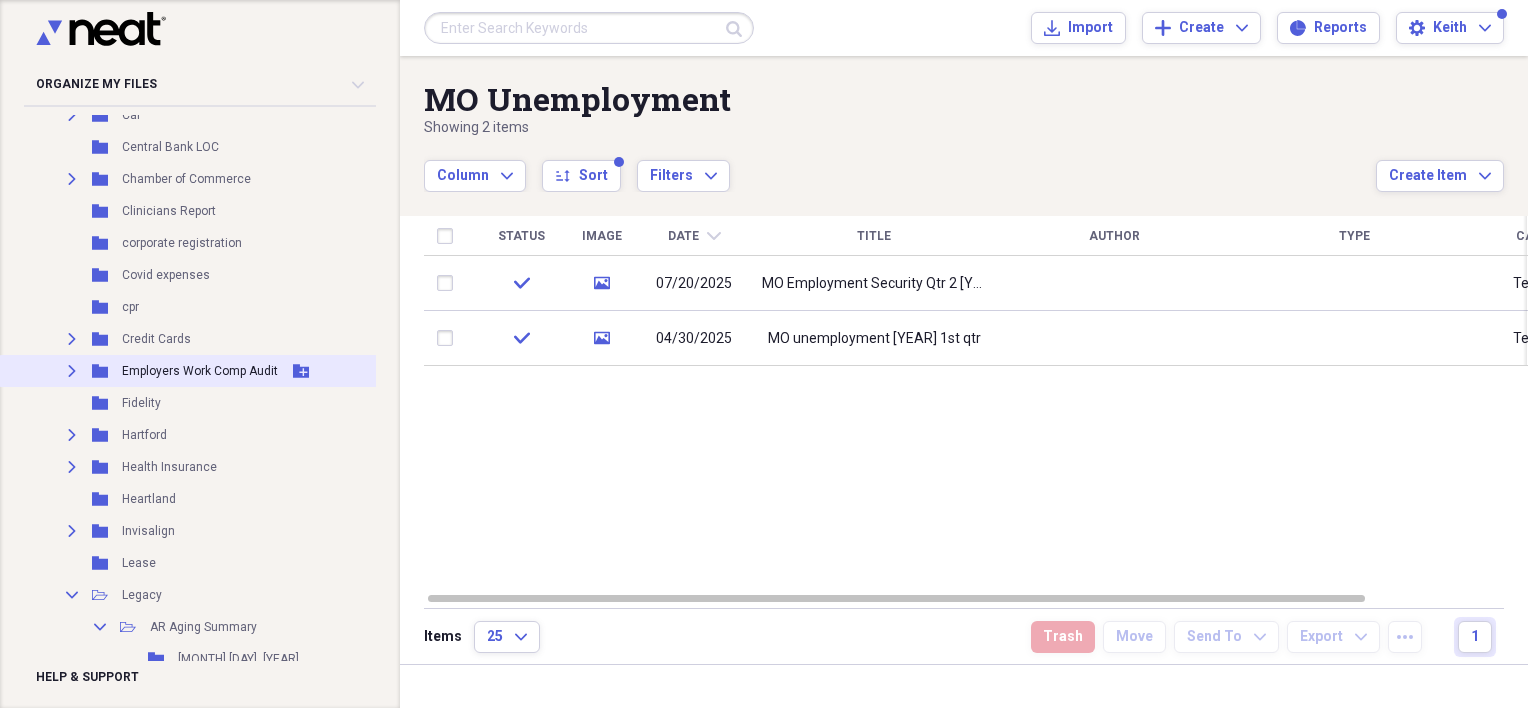 scroll, scrollTop: 500, scrollLeft: 0, axis: vertical 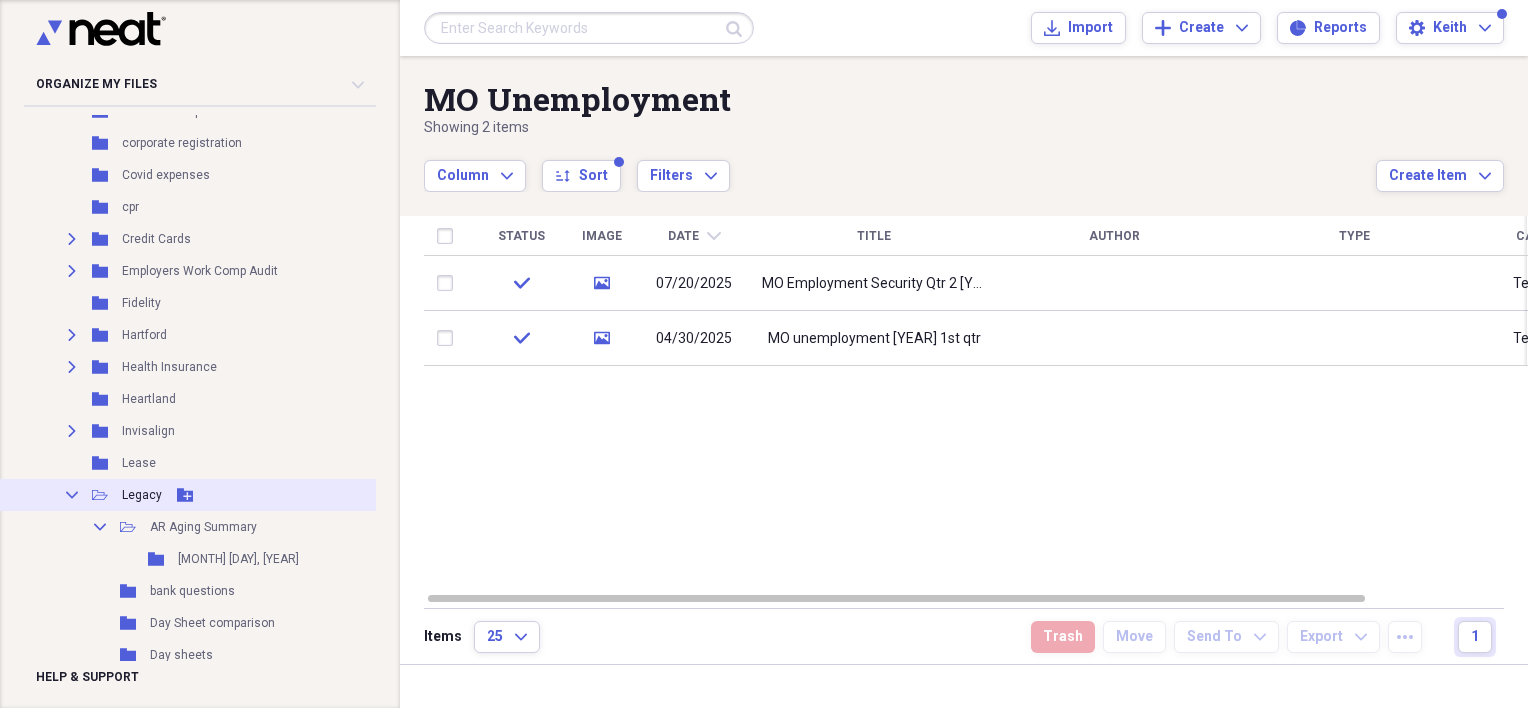click on "Collapse" 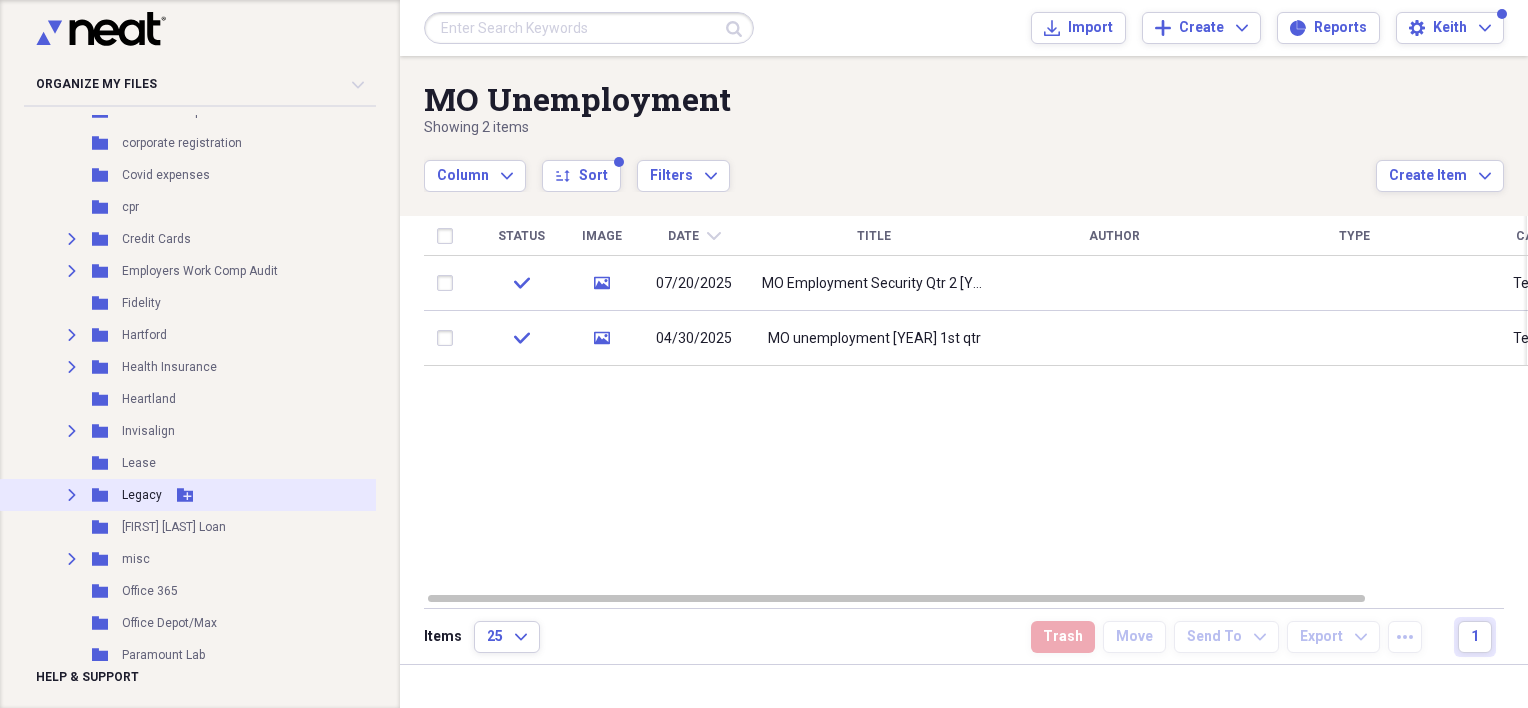 click on "Expand" 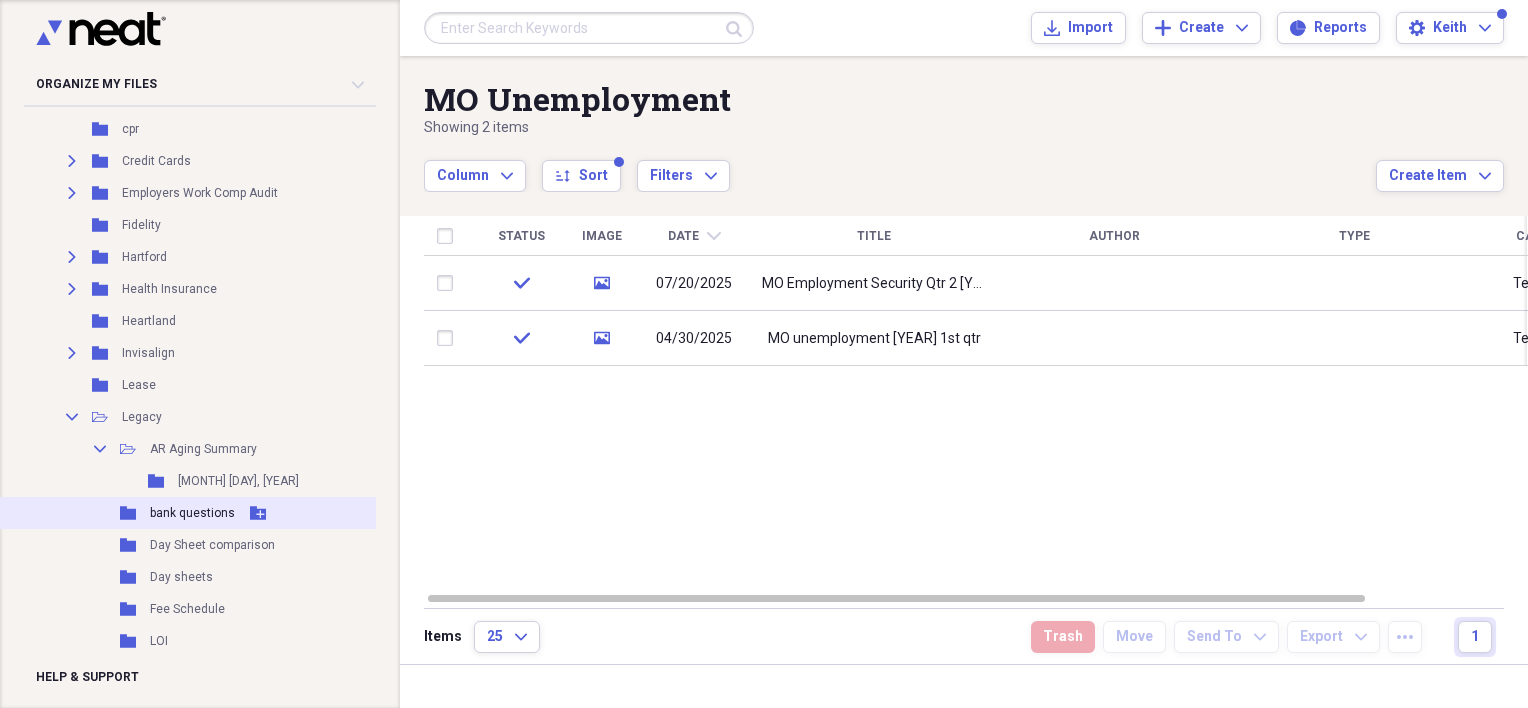 scroll, scrollTop: 700, scrollLeft: 0, axis: vertical 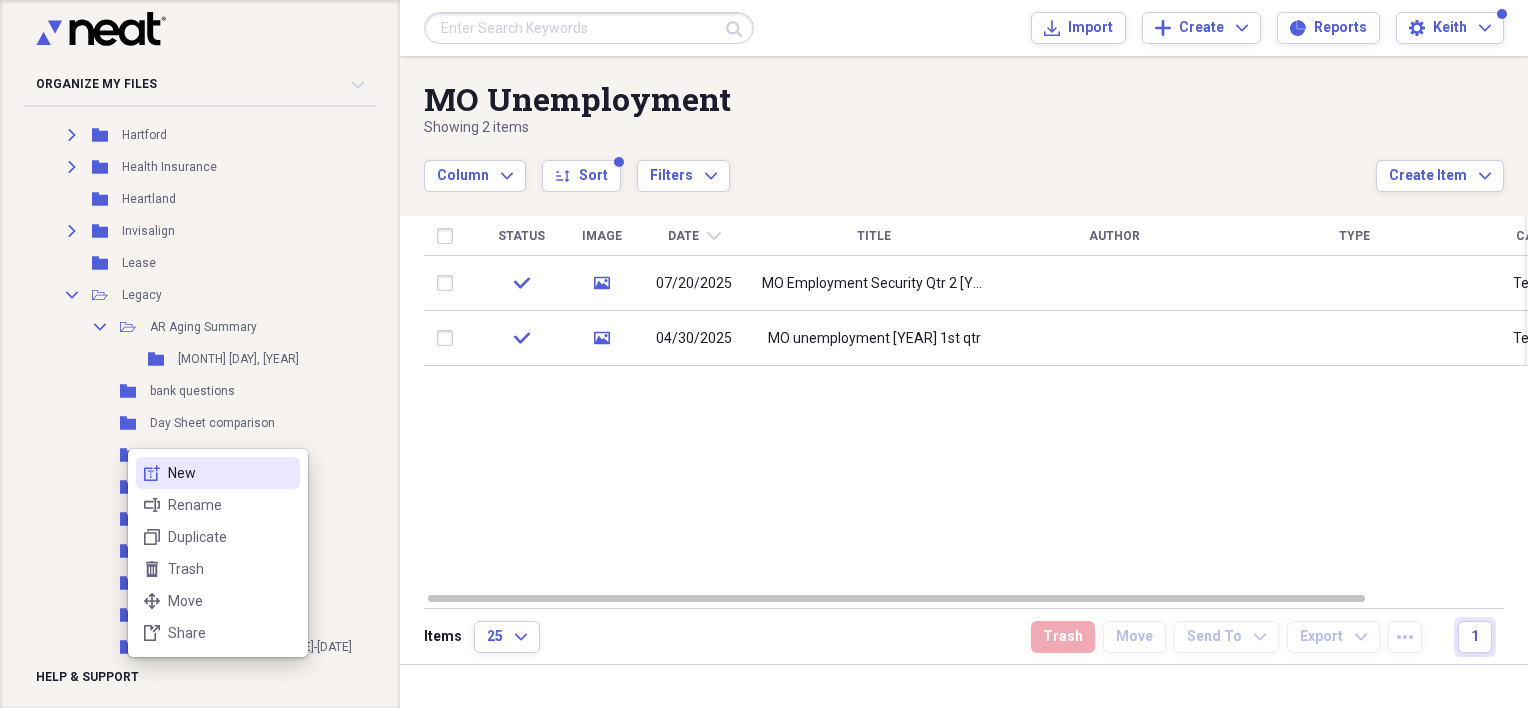 click on "New" at bounding box center [230, 473] 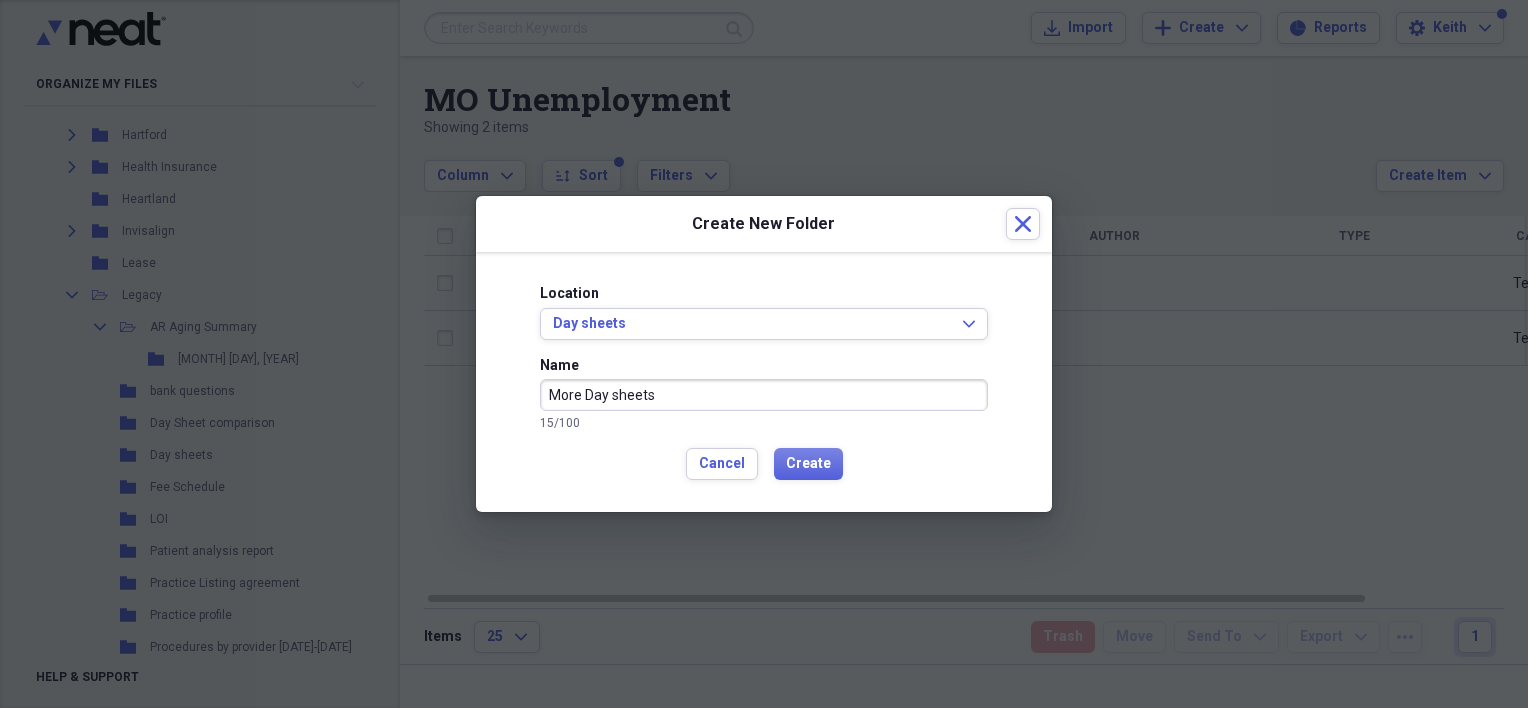 type on "More Day sheets" 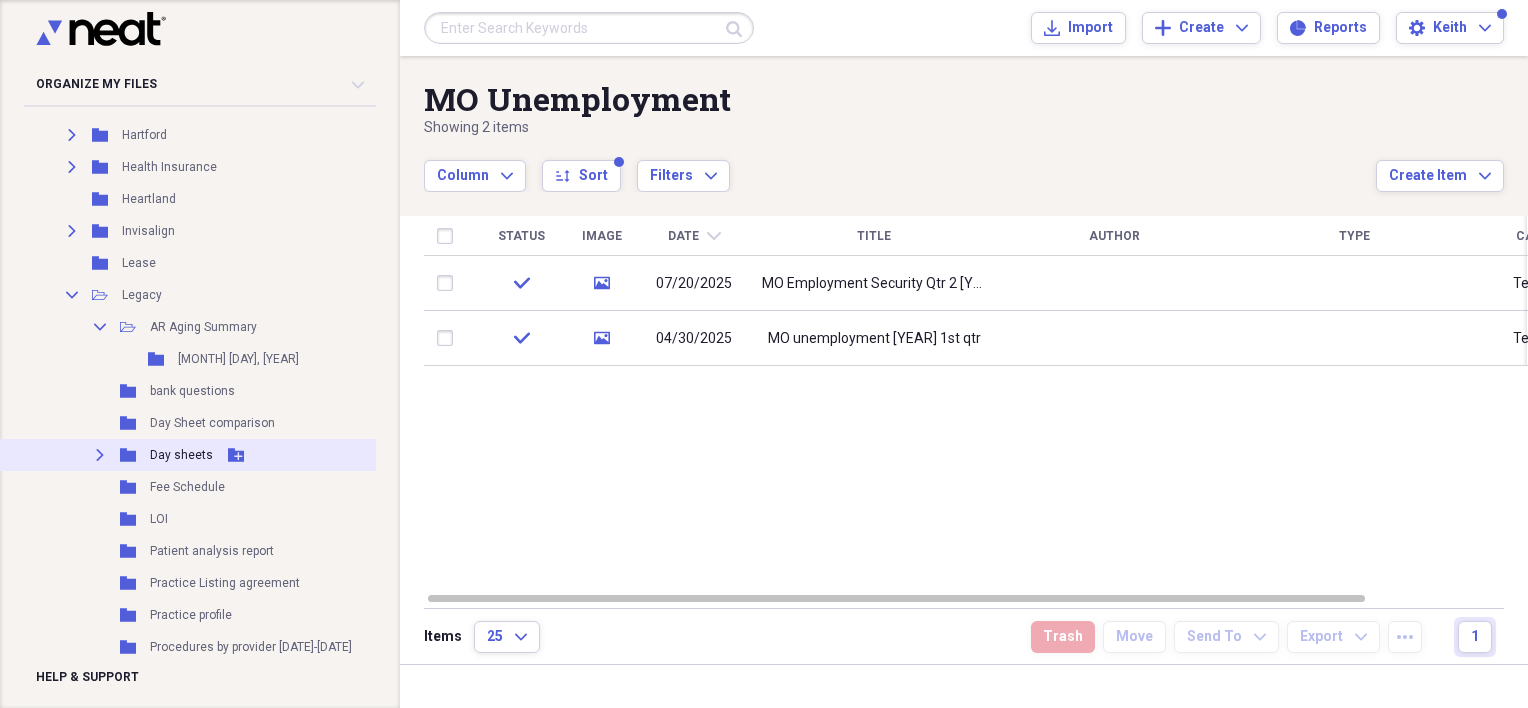 click 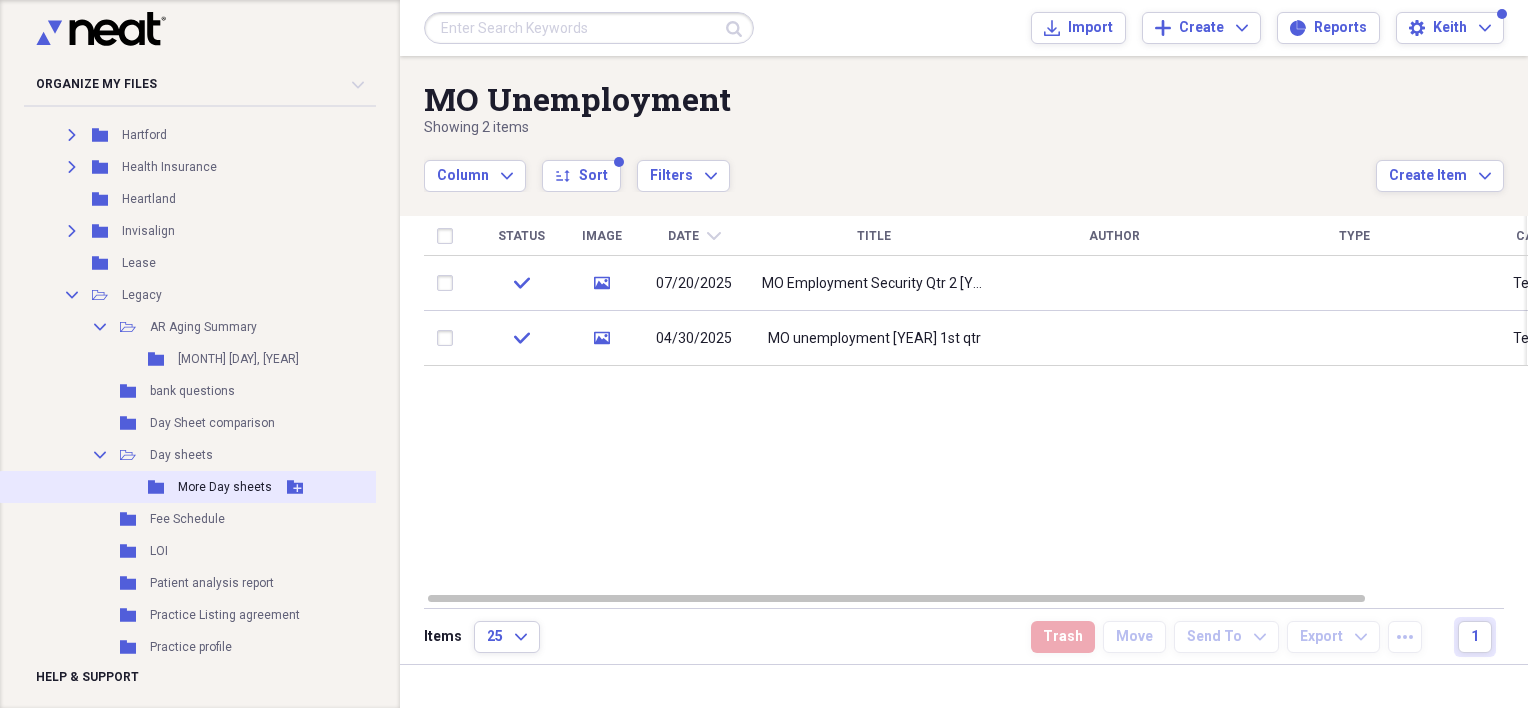 click on "Folder" 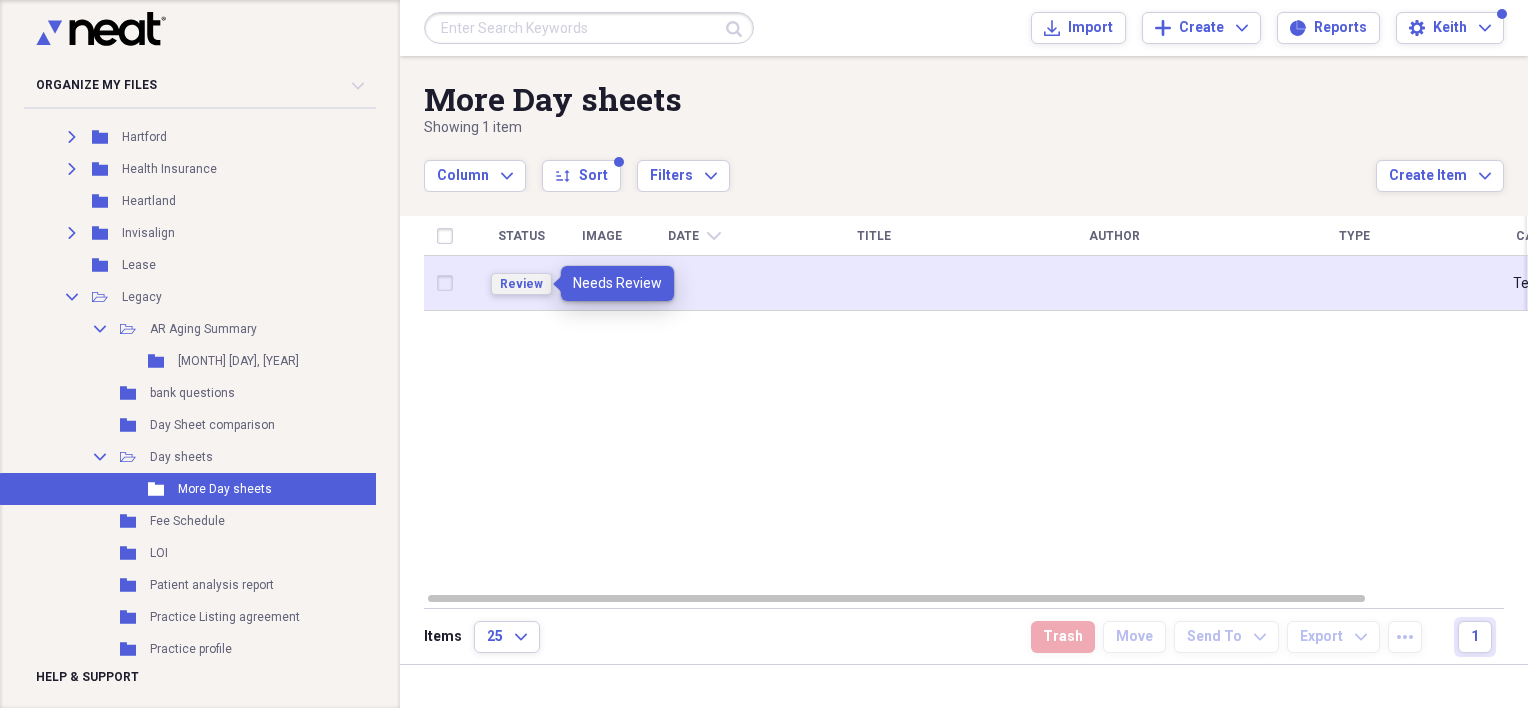 click on "Review" at bounding box center [521, 284] 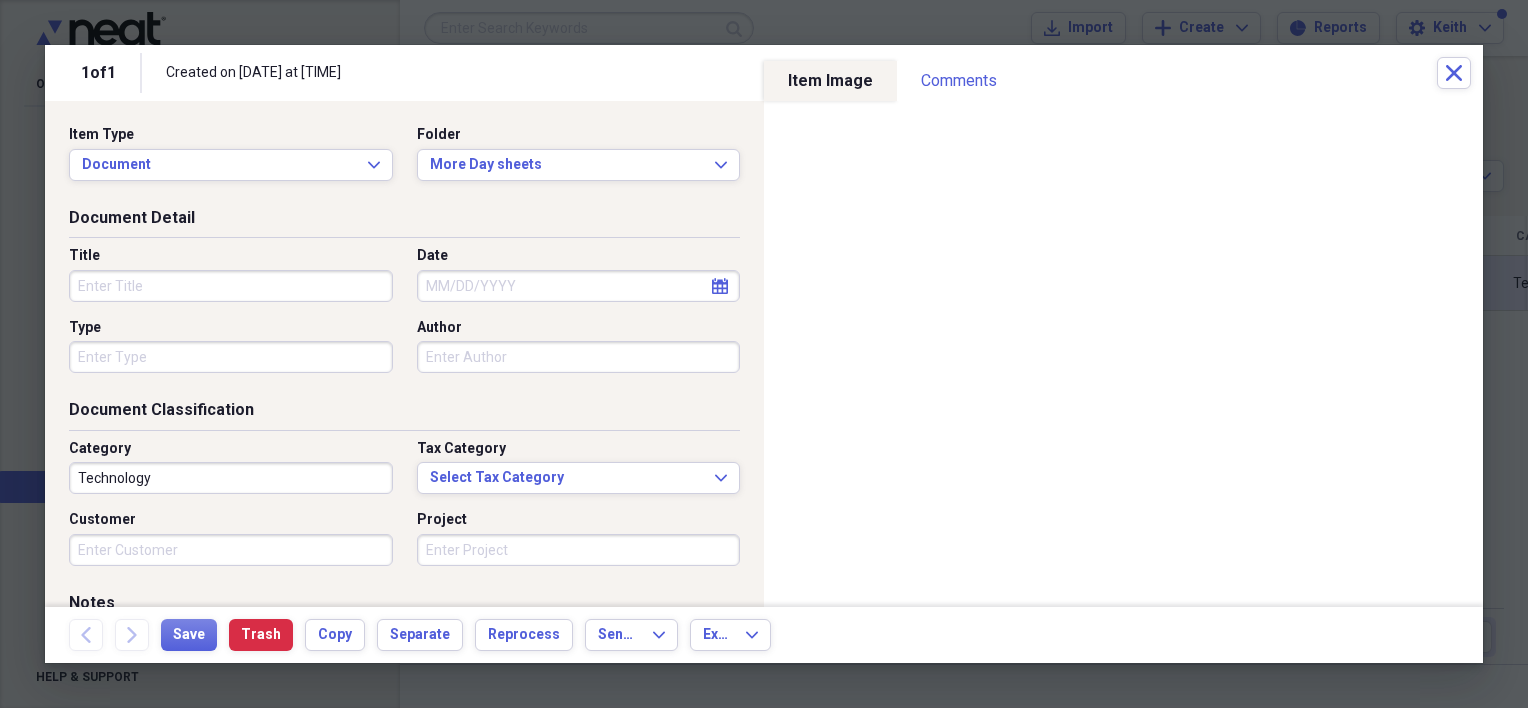 click on "Title" at bounding box center [231, 286] 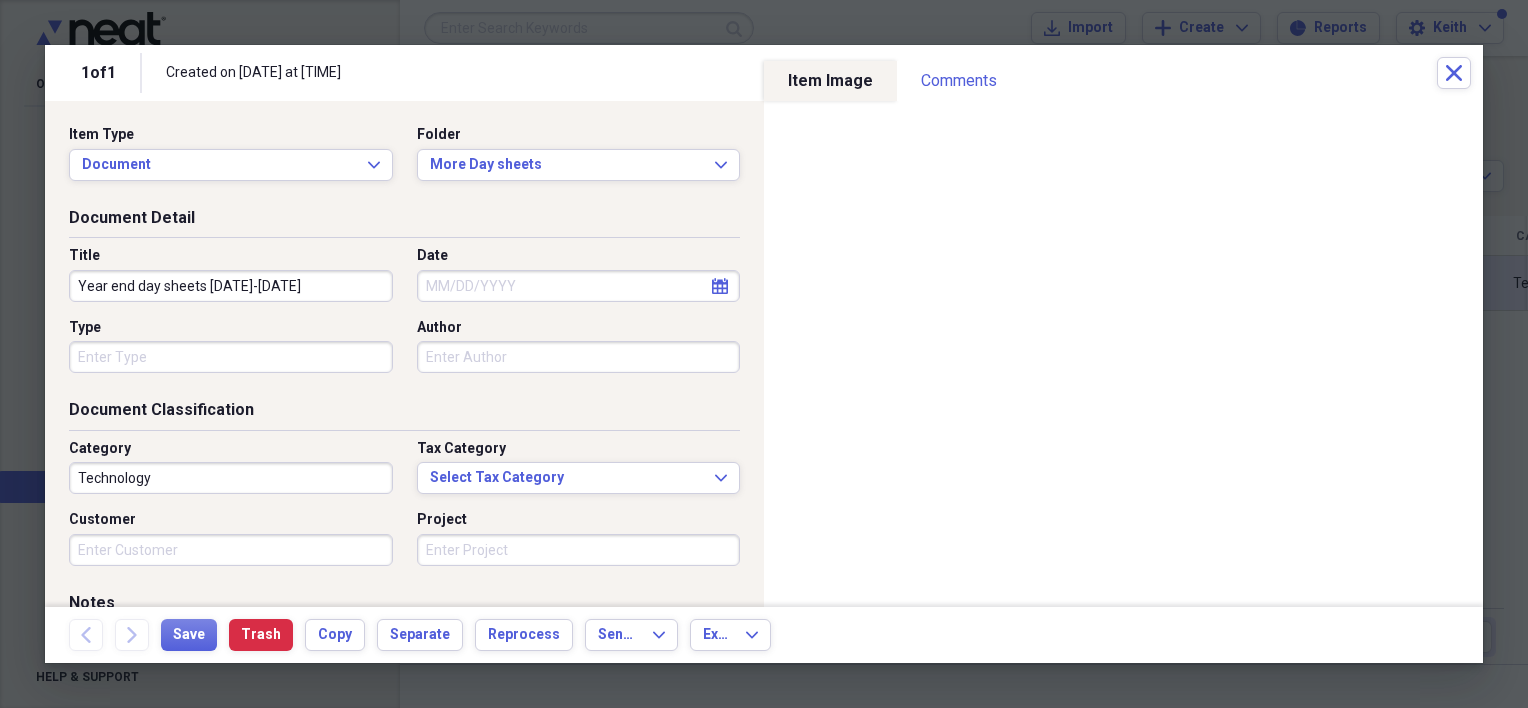 type on "Year end day sheets [DATE]-[DATE]" 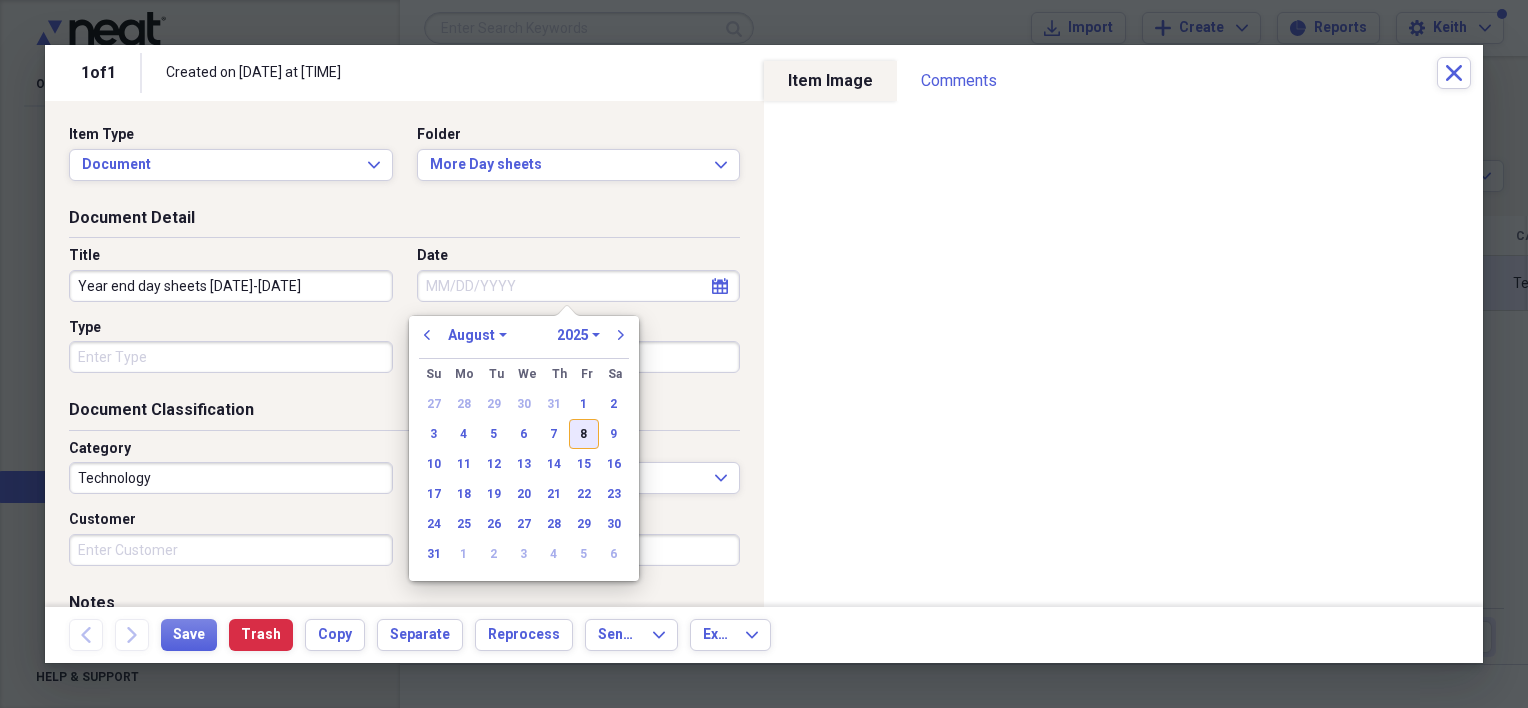 click on "8" at bounding box center (584, 434) 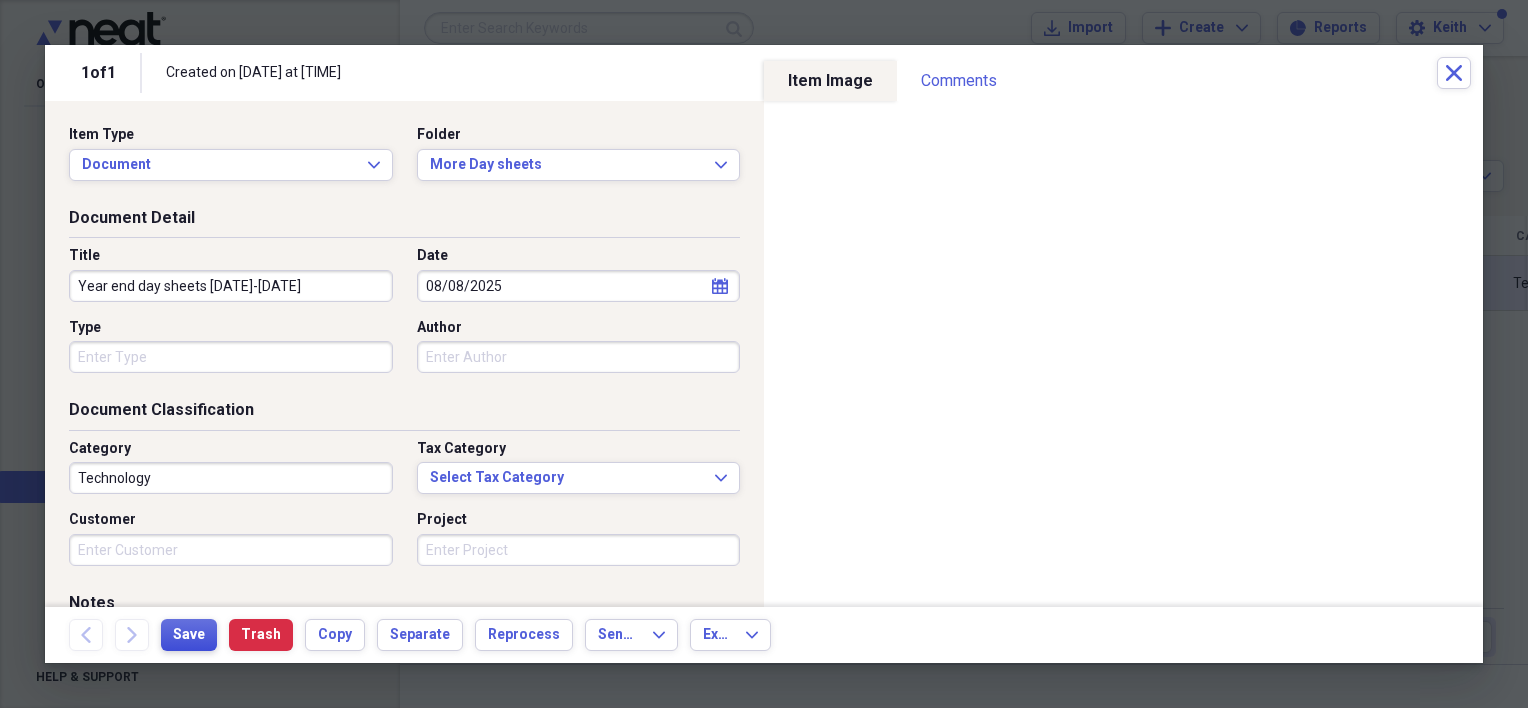 click on "Save" at bounding box center (189, 635) 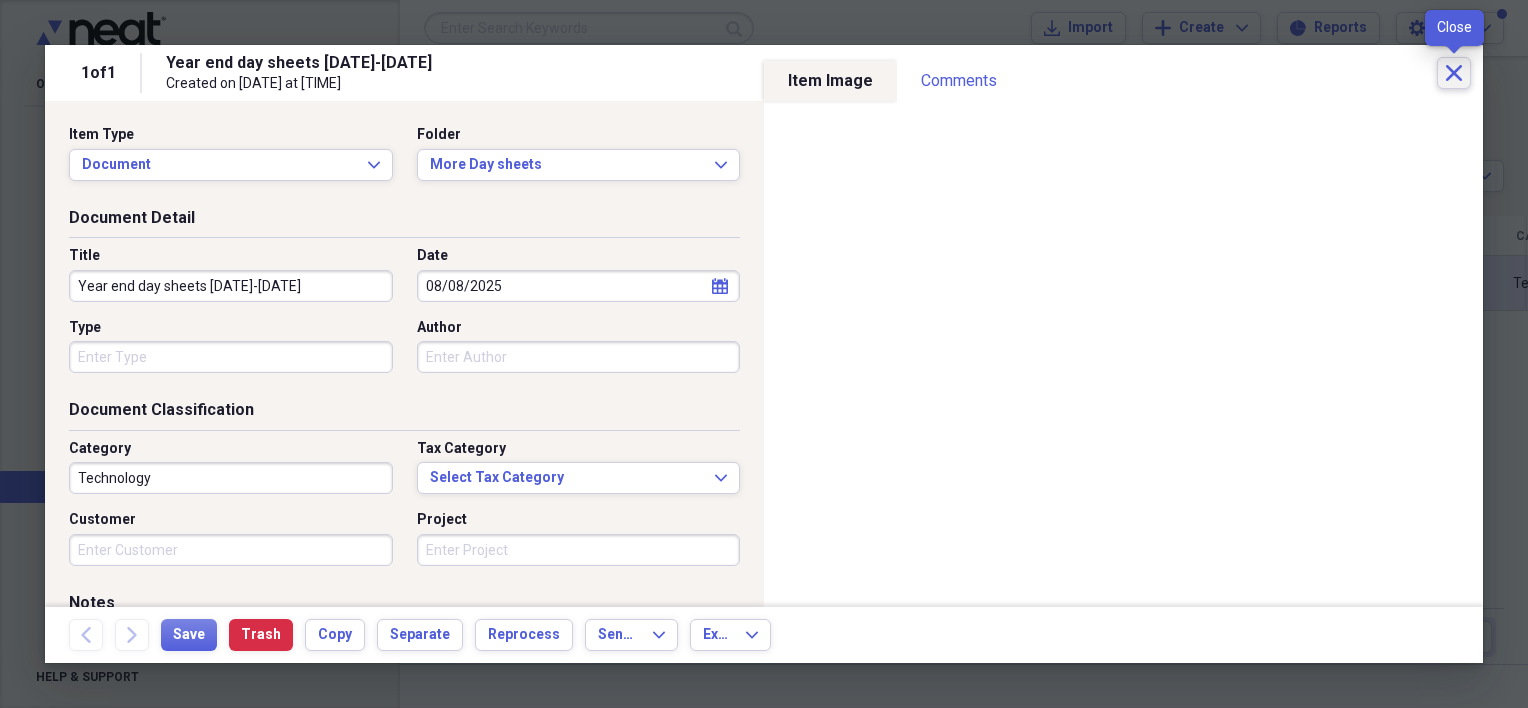 click 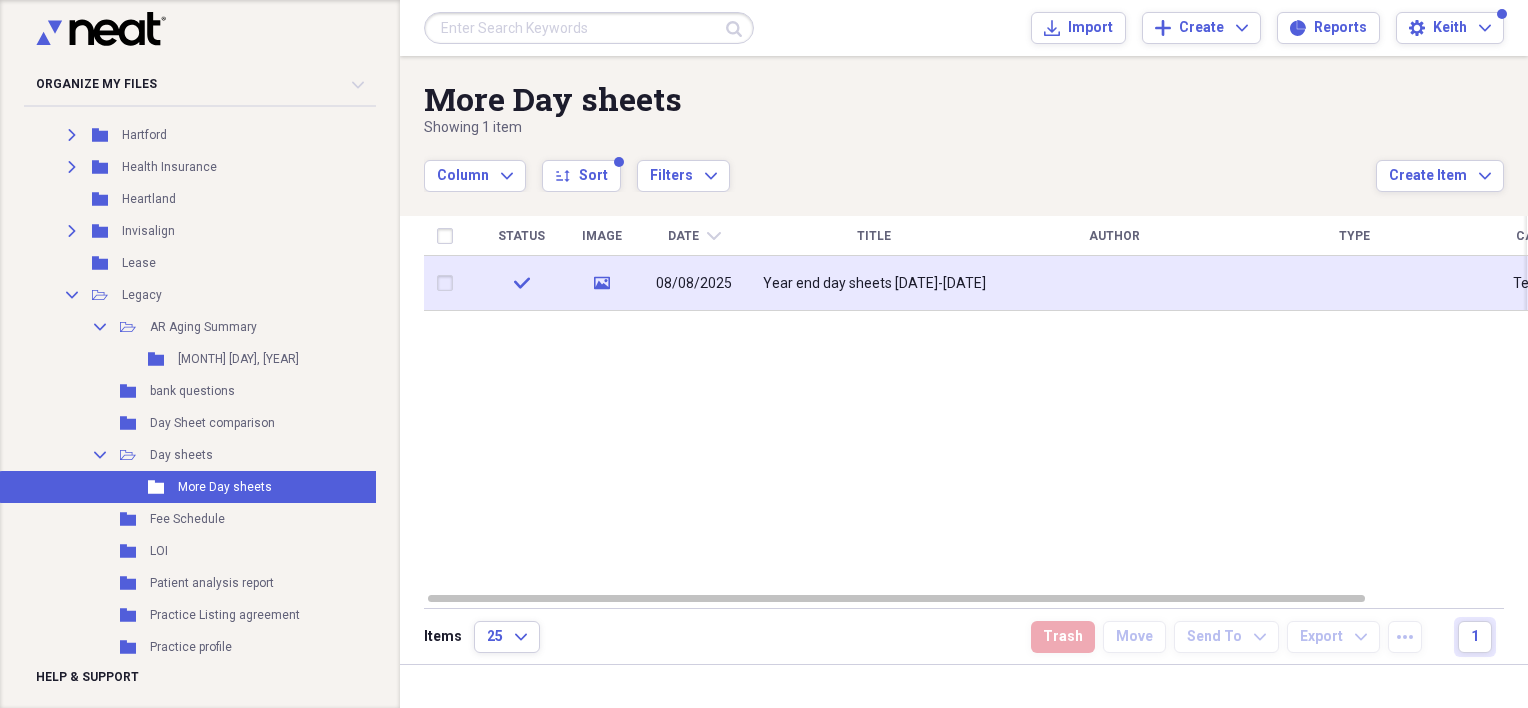 click at bounding box center (449, 283) 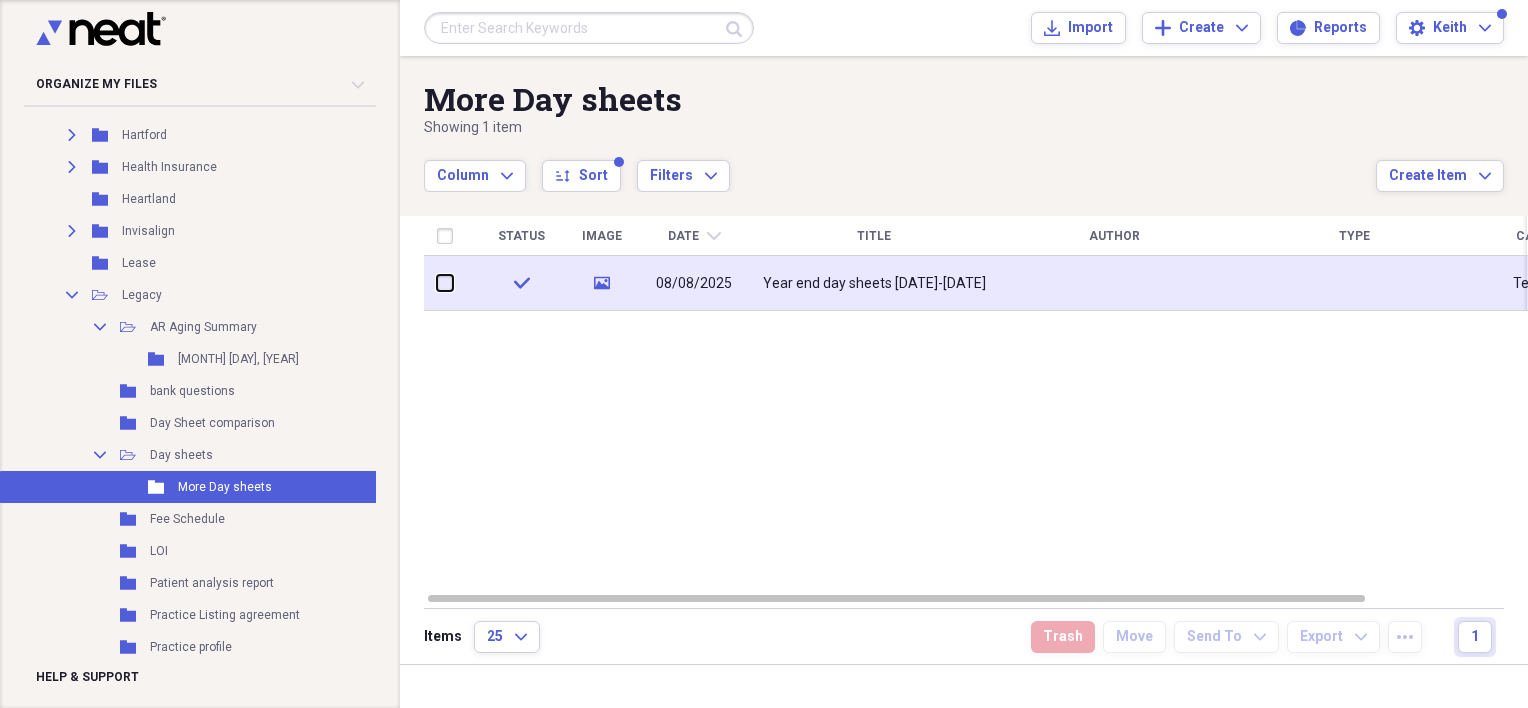 click at bounding box center (437, 283) 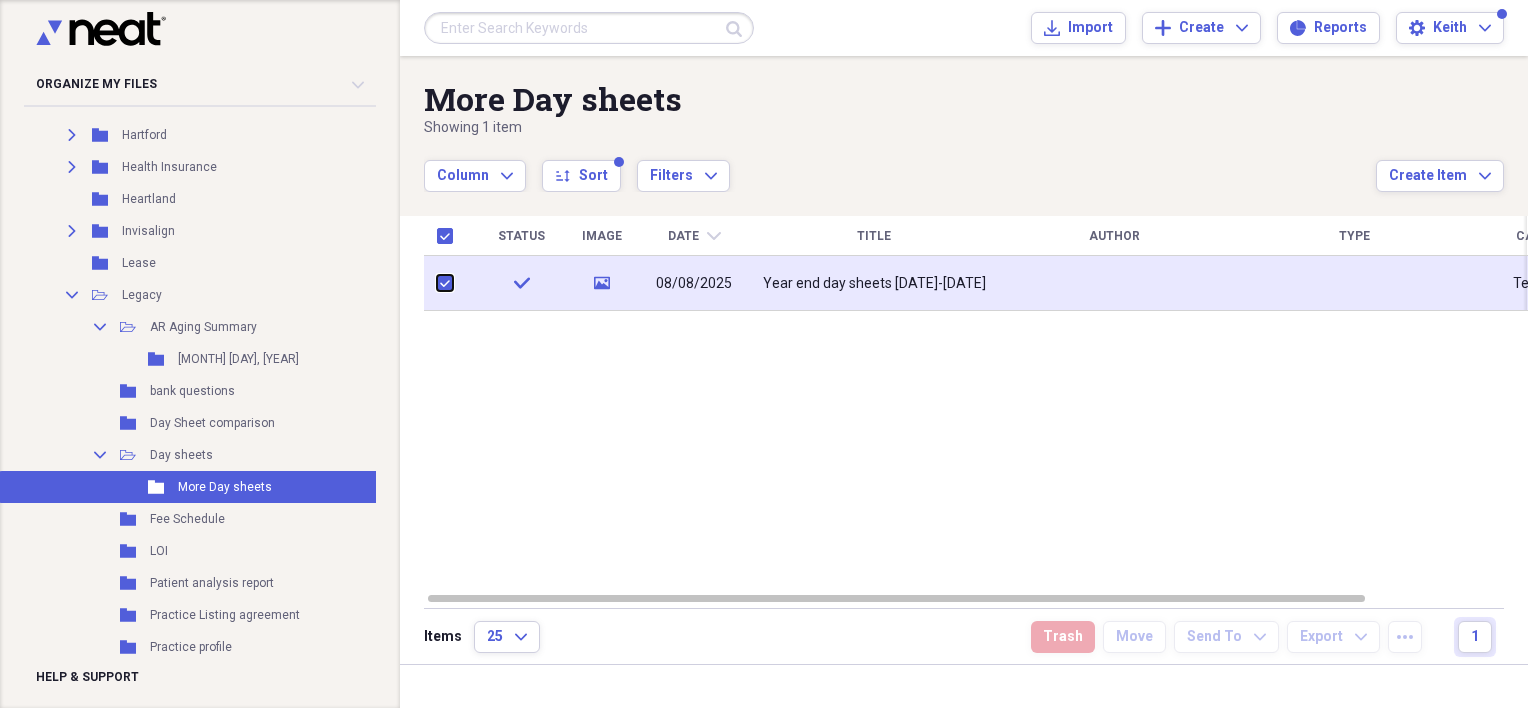 checkbox on "true" 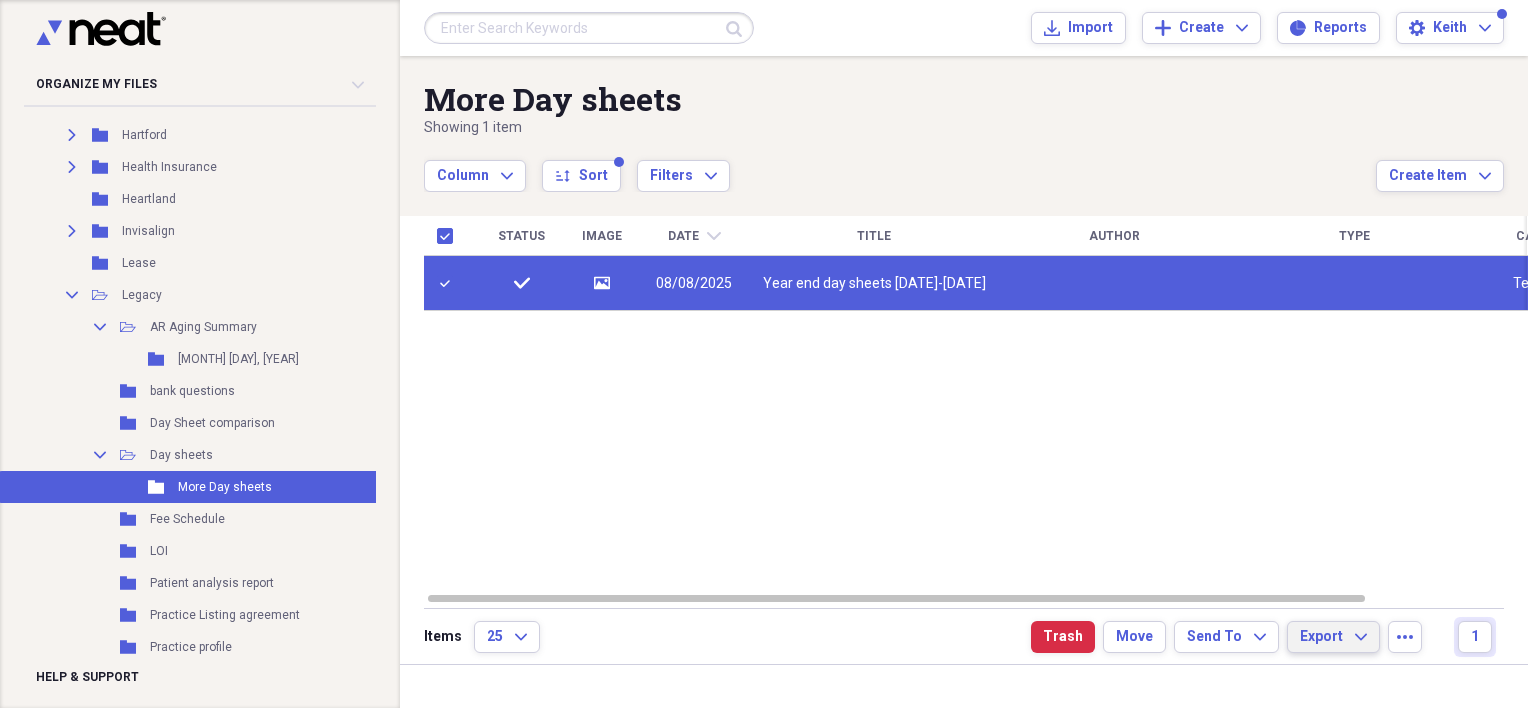click on "Export" at bounding box center [1321, 637] 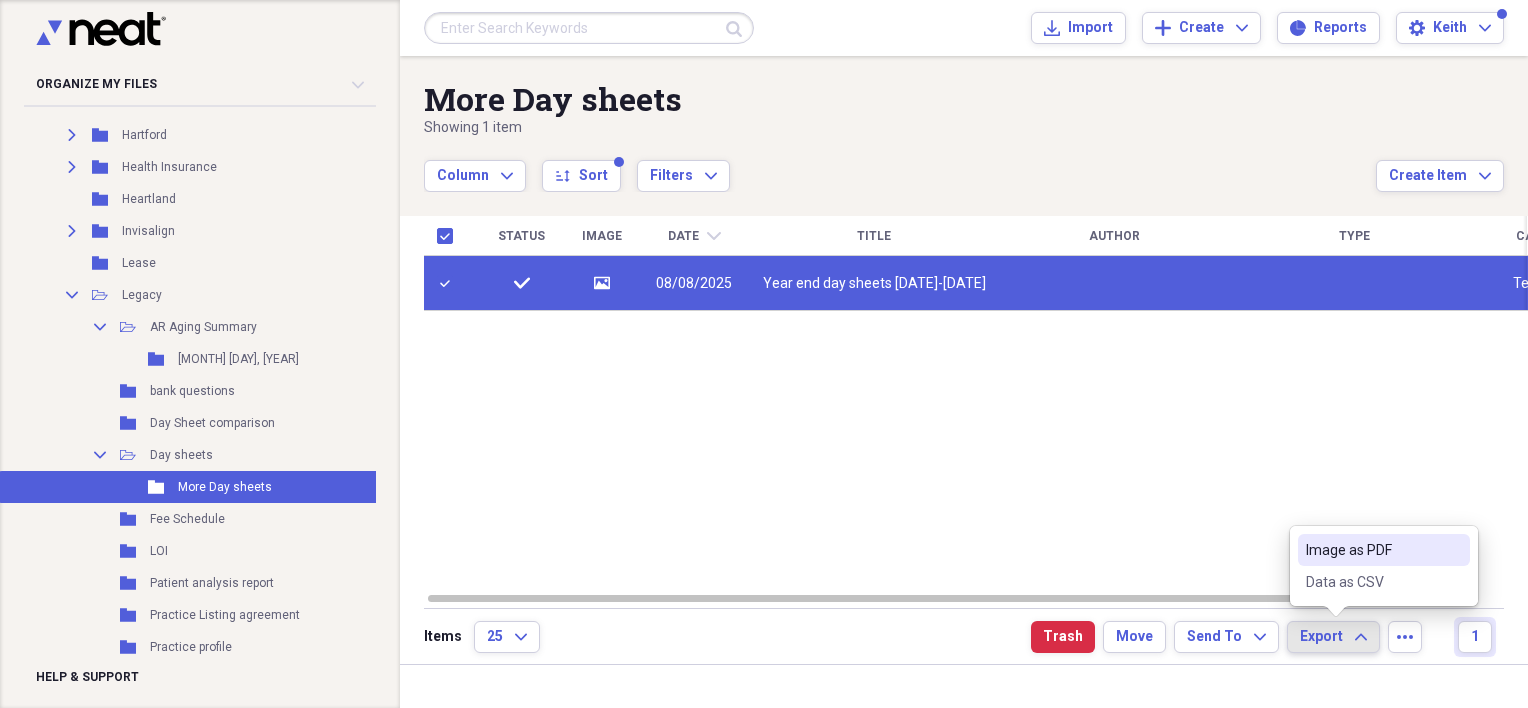 click on "Image as PDF" at bounding box center (1372, 550) 